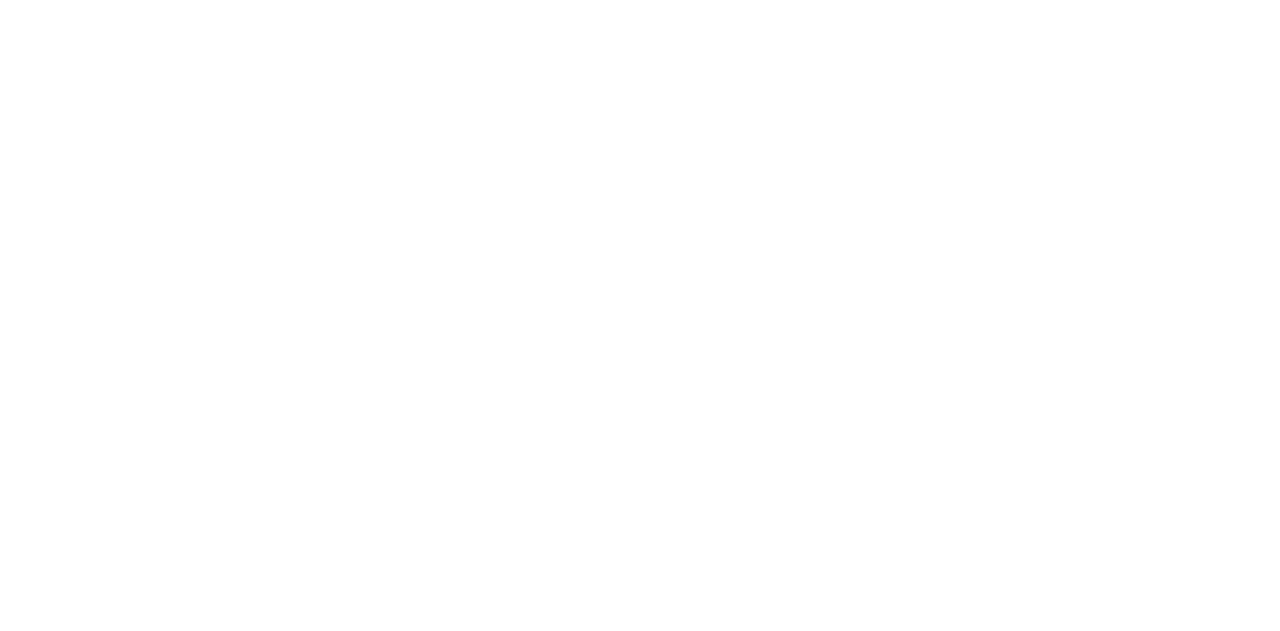 scroll, scrollTop: 0, scrollLeft: 0, axis: both 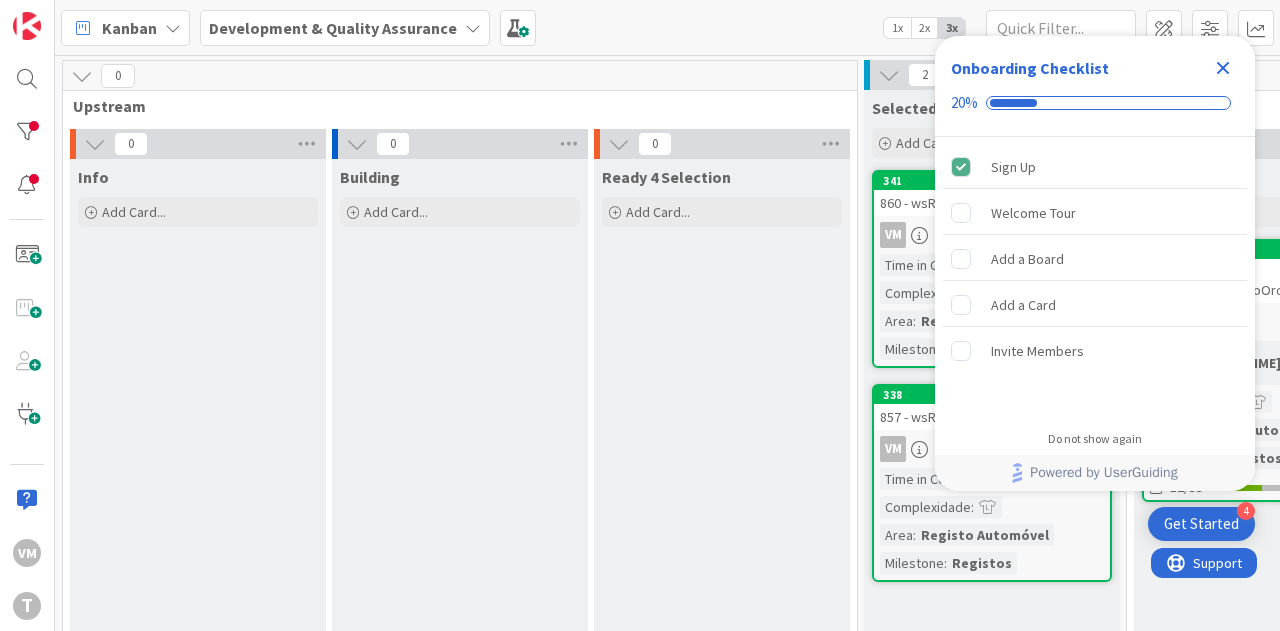click 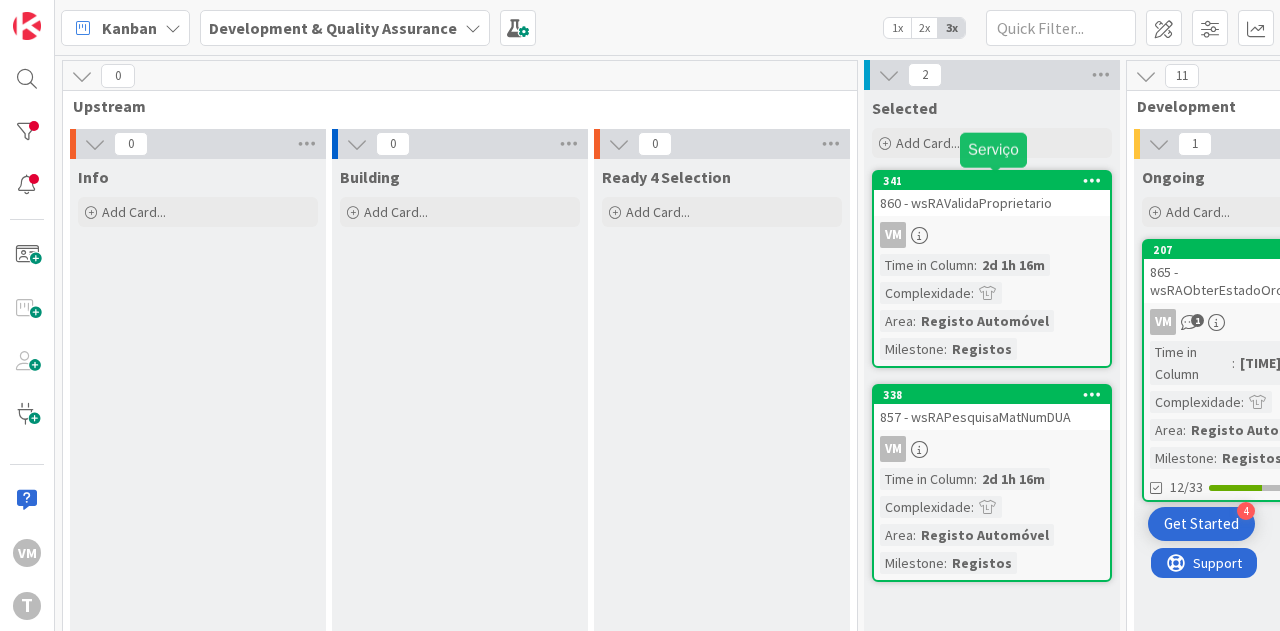 scroll, scrollTop: 0, scrollLeft: 0, axis: both 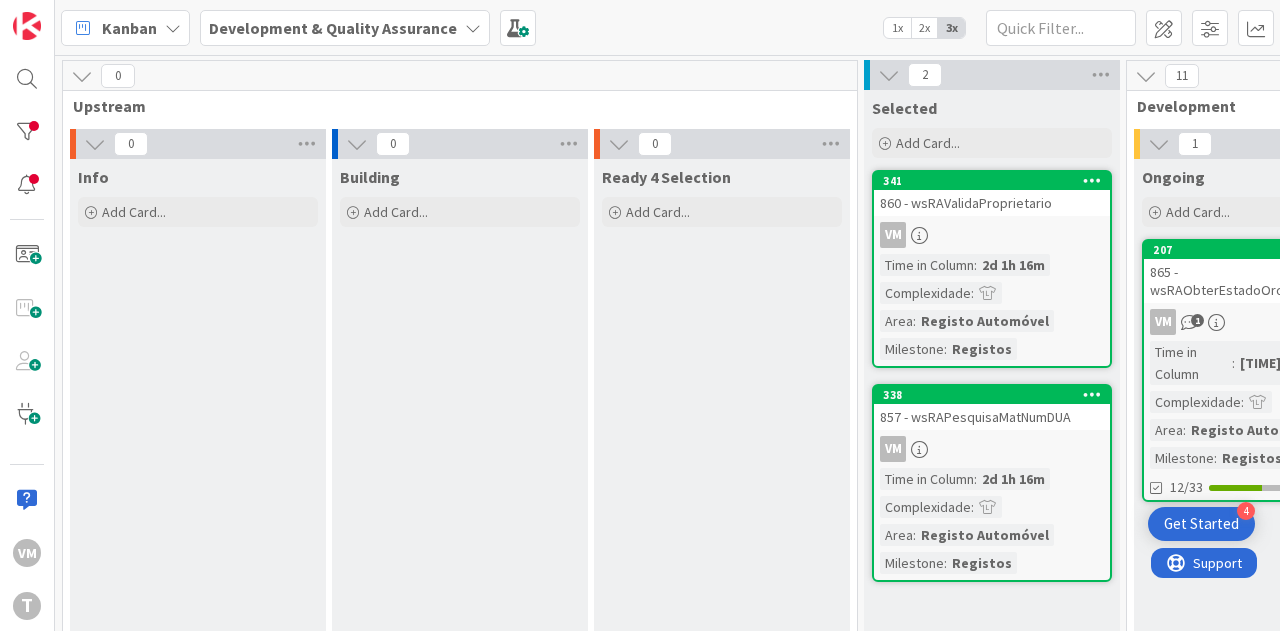 click on "865 - wsRAObterEstadoOrdemEmissao" at bounding box center (1262, 281) 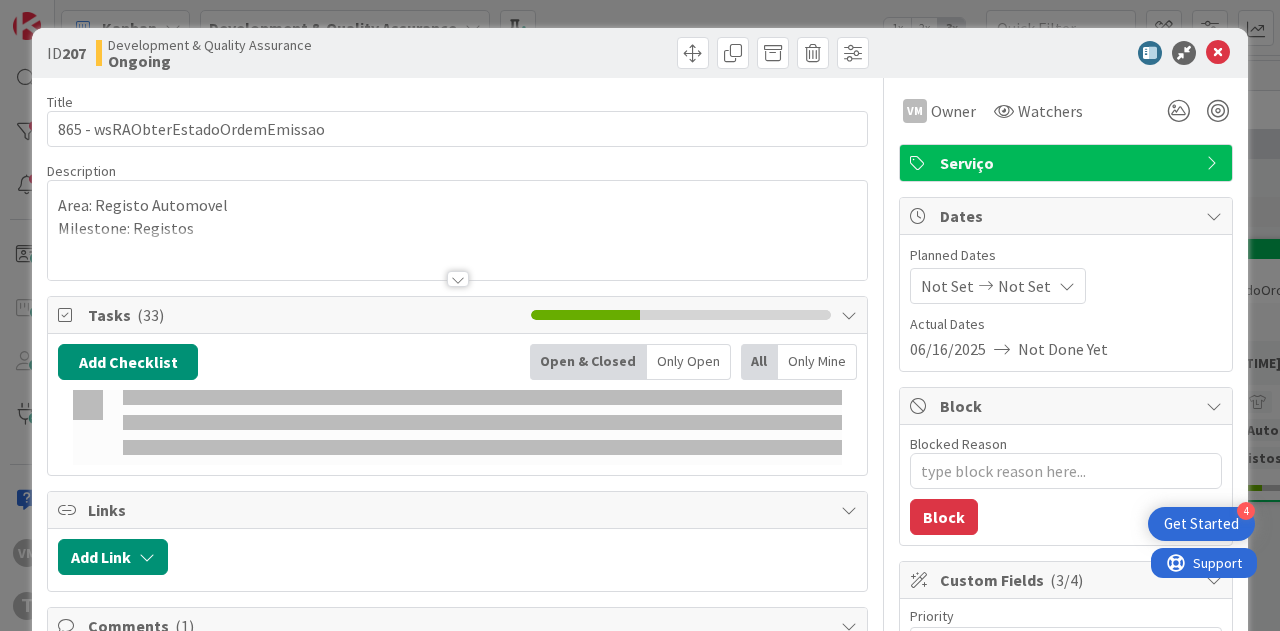 scroll, scrollTop: 0, scrollLeft: 0, axis: both 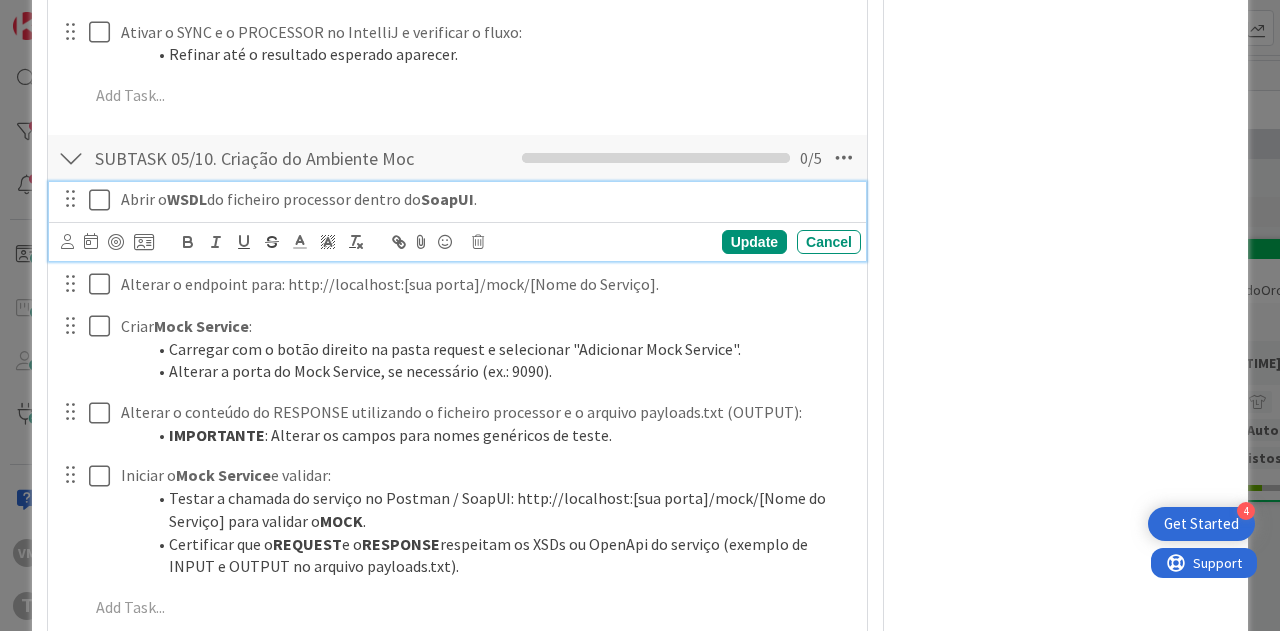 click at bounding box center [104, 200] 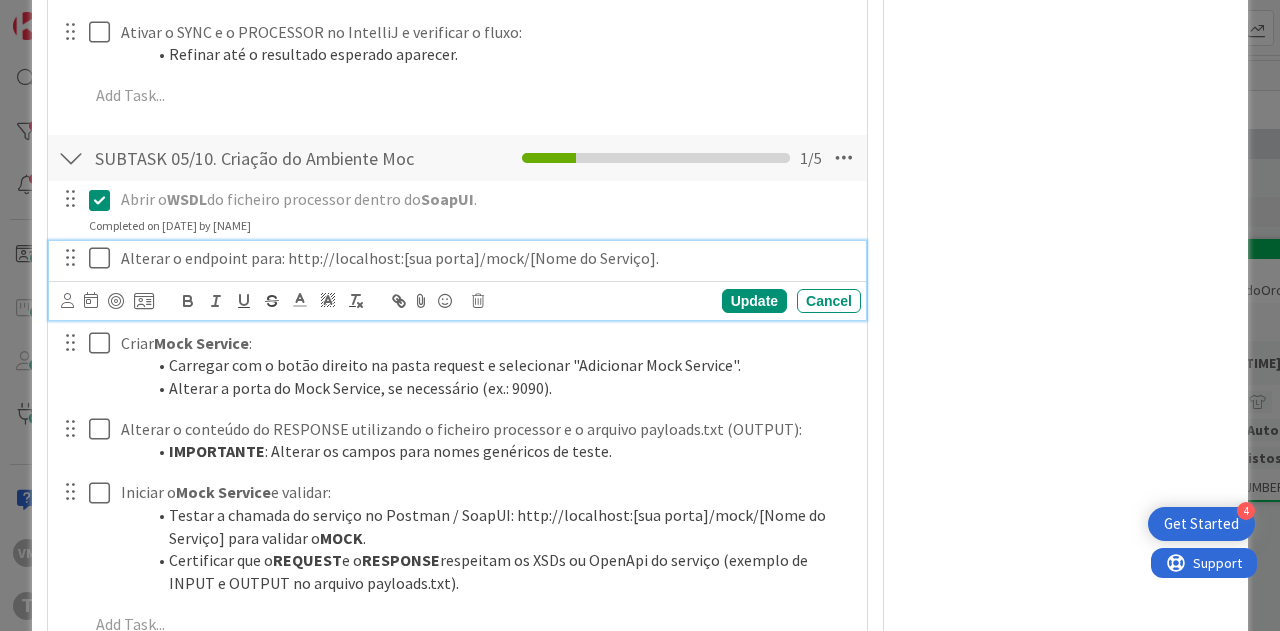 click at bounding box center (104, 258) 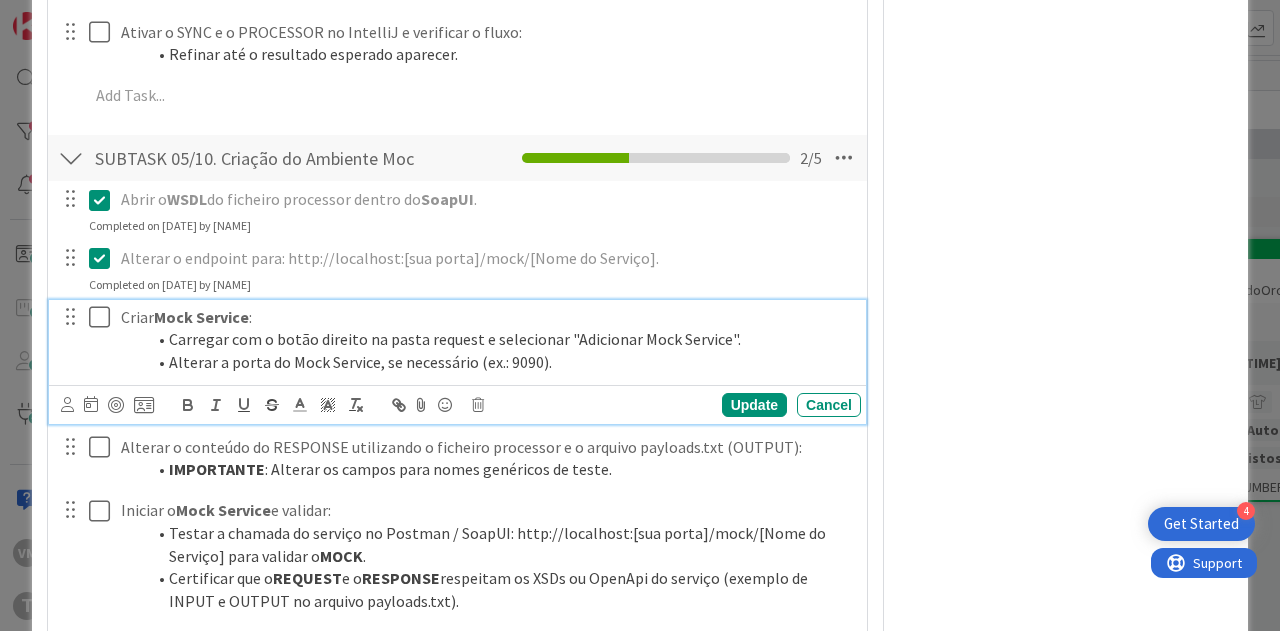 click at bounding box center [104, 317] 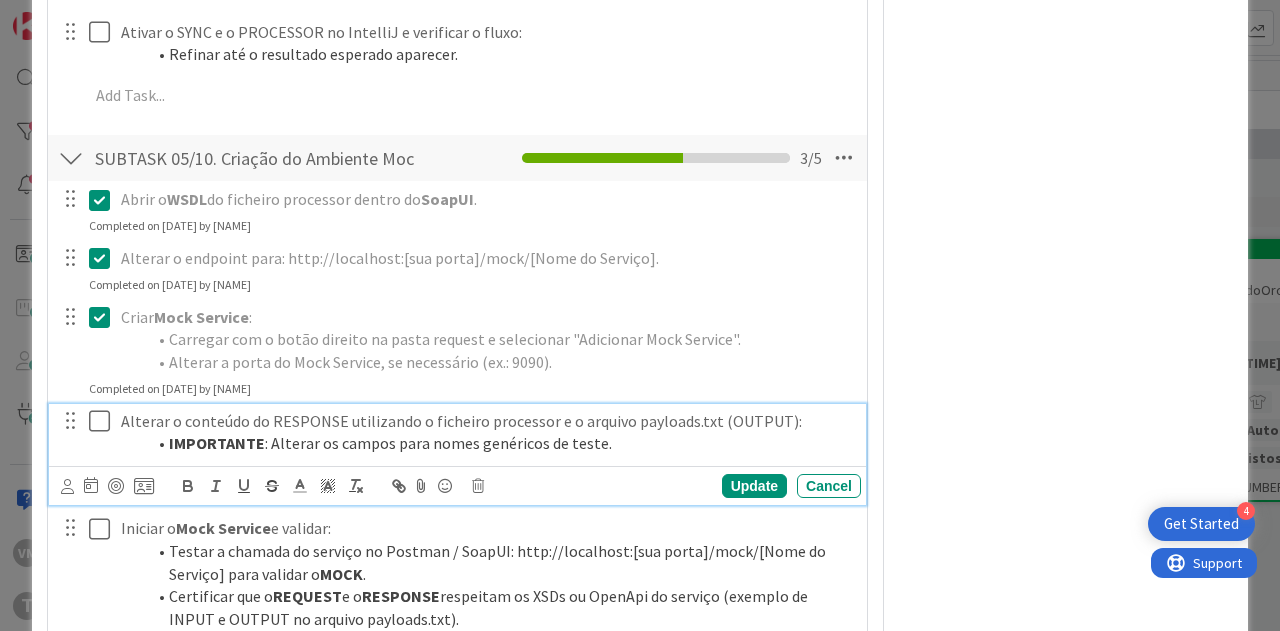 click at bounding box center [104, 421] 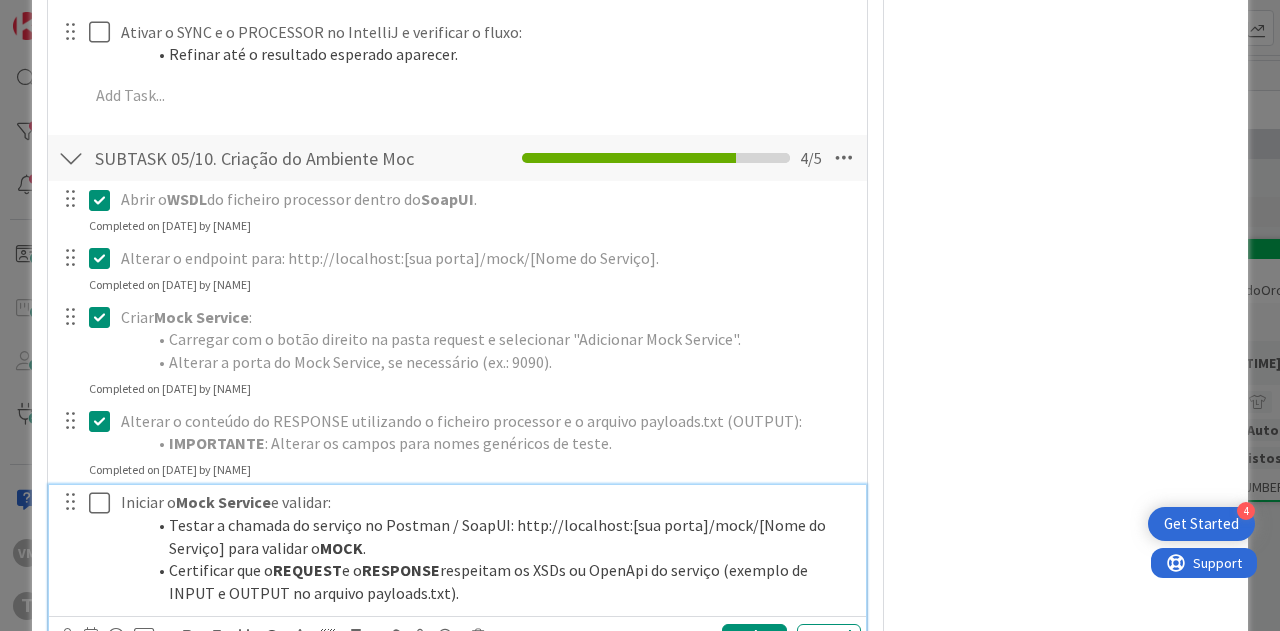 click at bounding box center [104, 503] 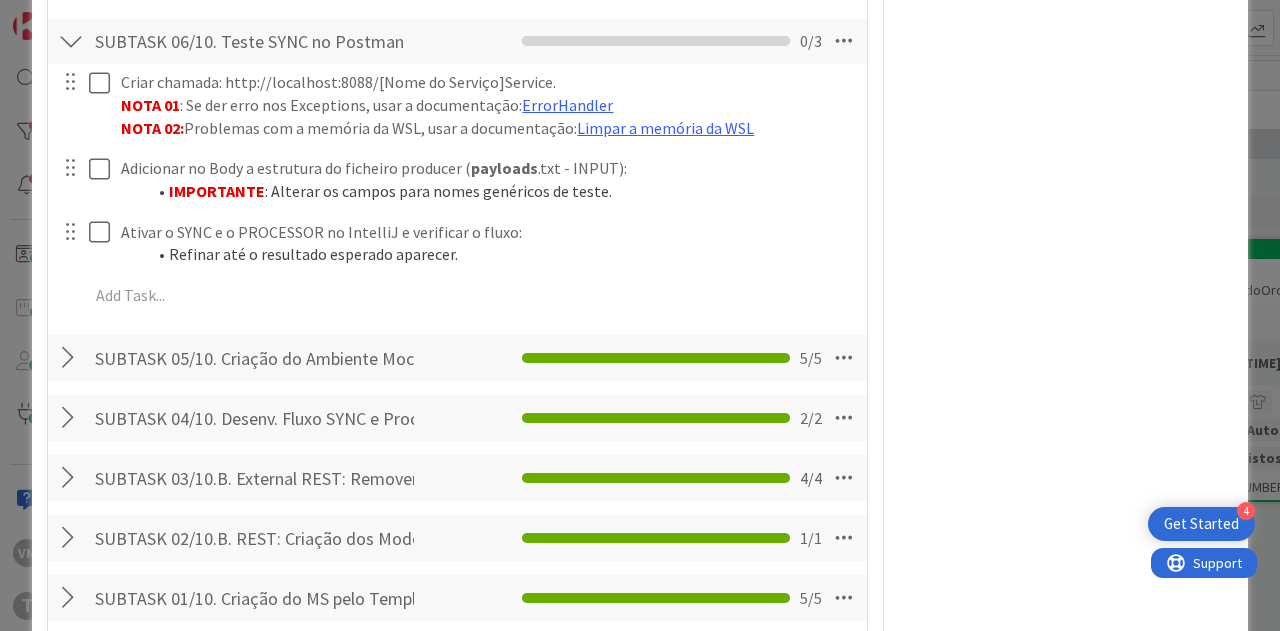 scroll, scrollTop: 2200, scrollLeft: 0, axis: vertical 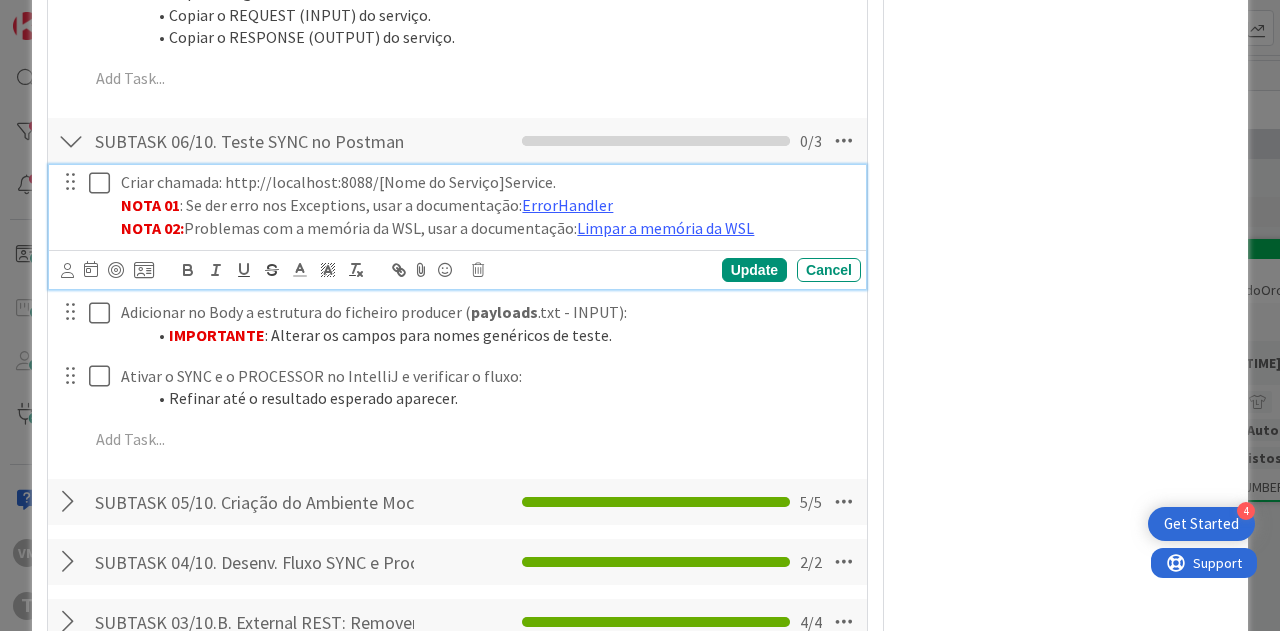 click at bounding box center [104, 183] 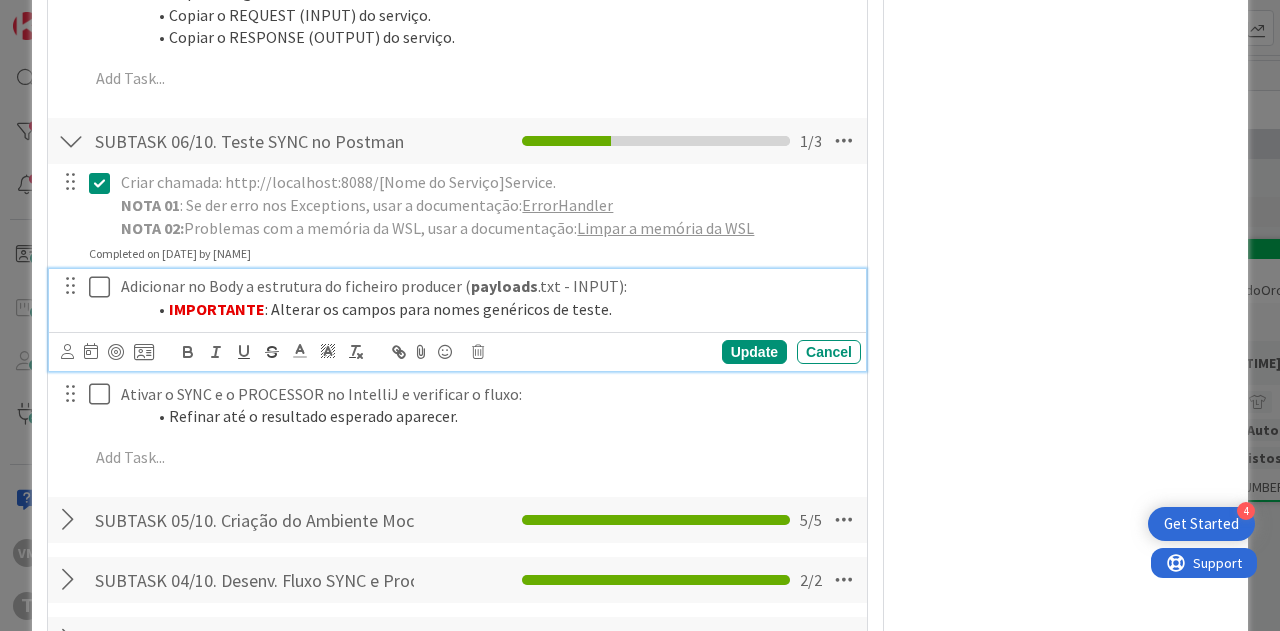 click at bounding box center (104, 287) 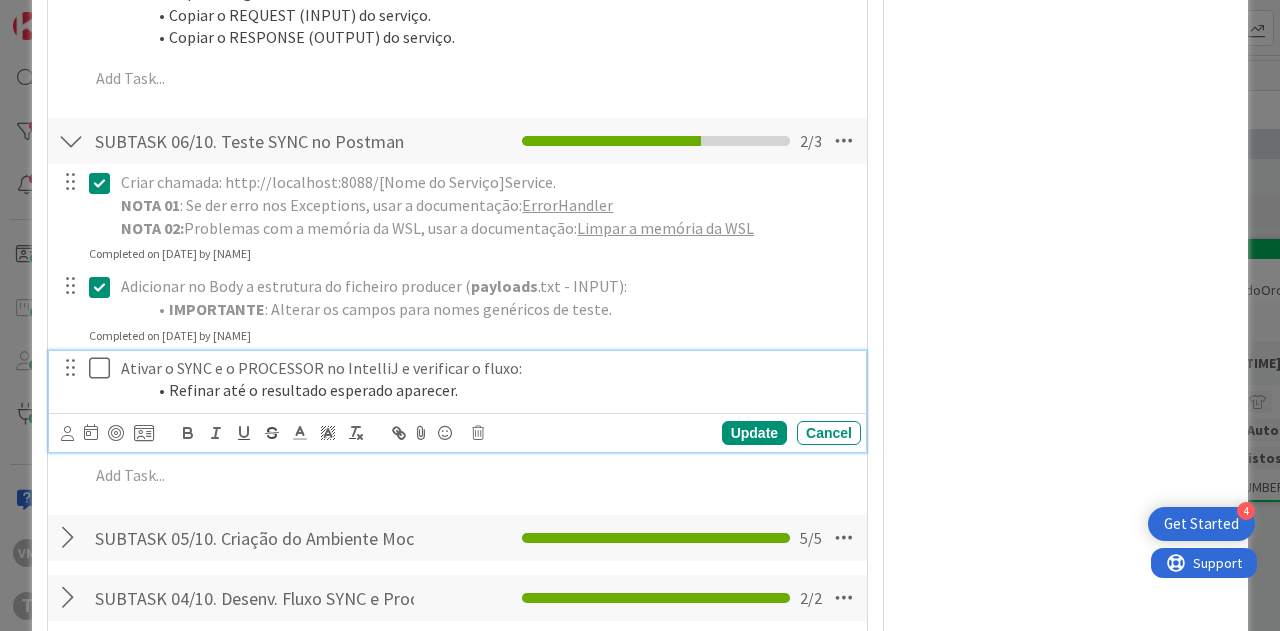 click at bounding box center [104, 368] 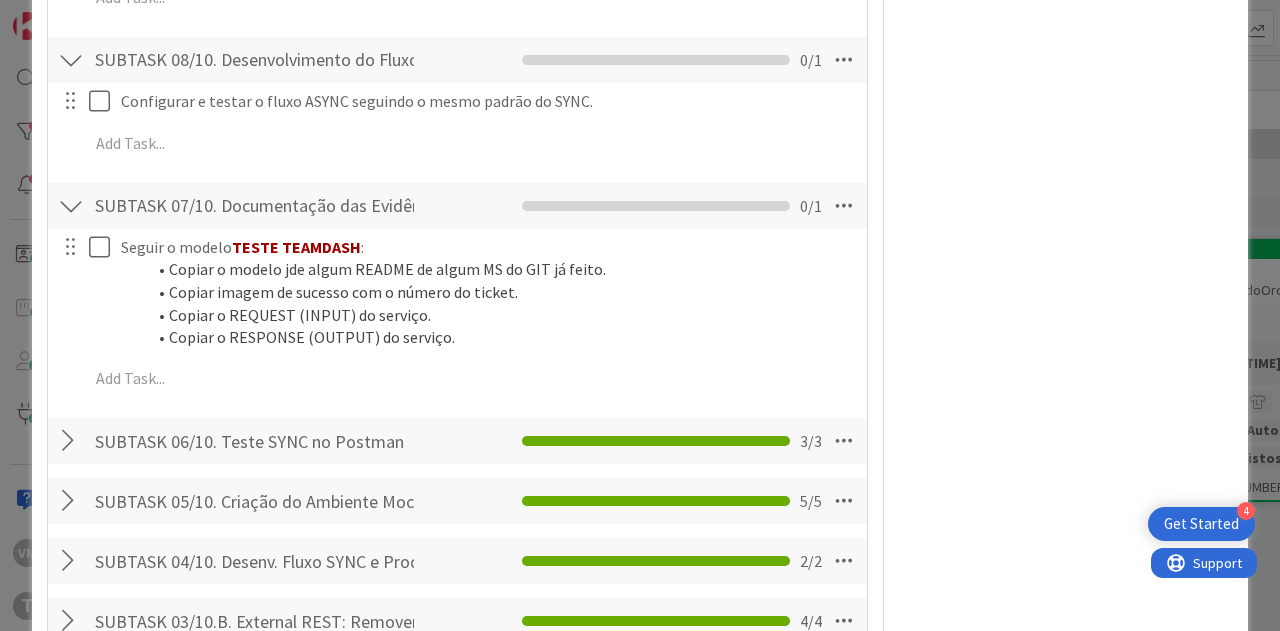 scroll, scrollTop: 1800, scrollLeft: 0, axis: vertical 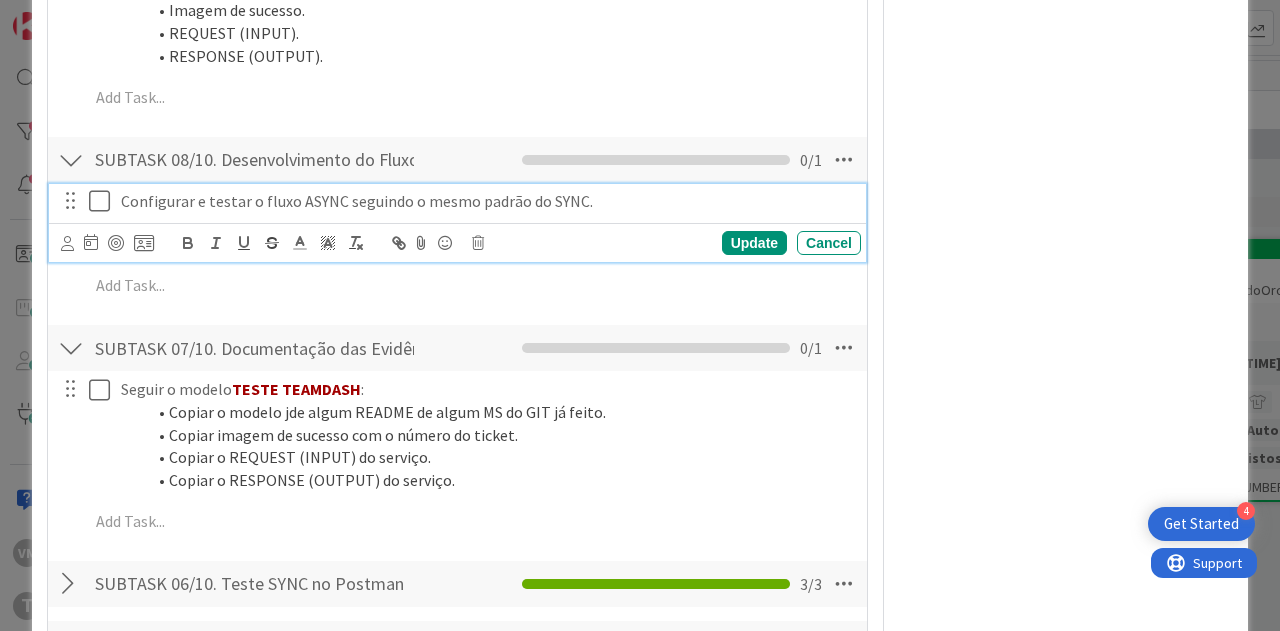 click at bounding box center [104, 201] 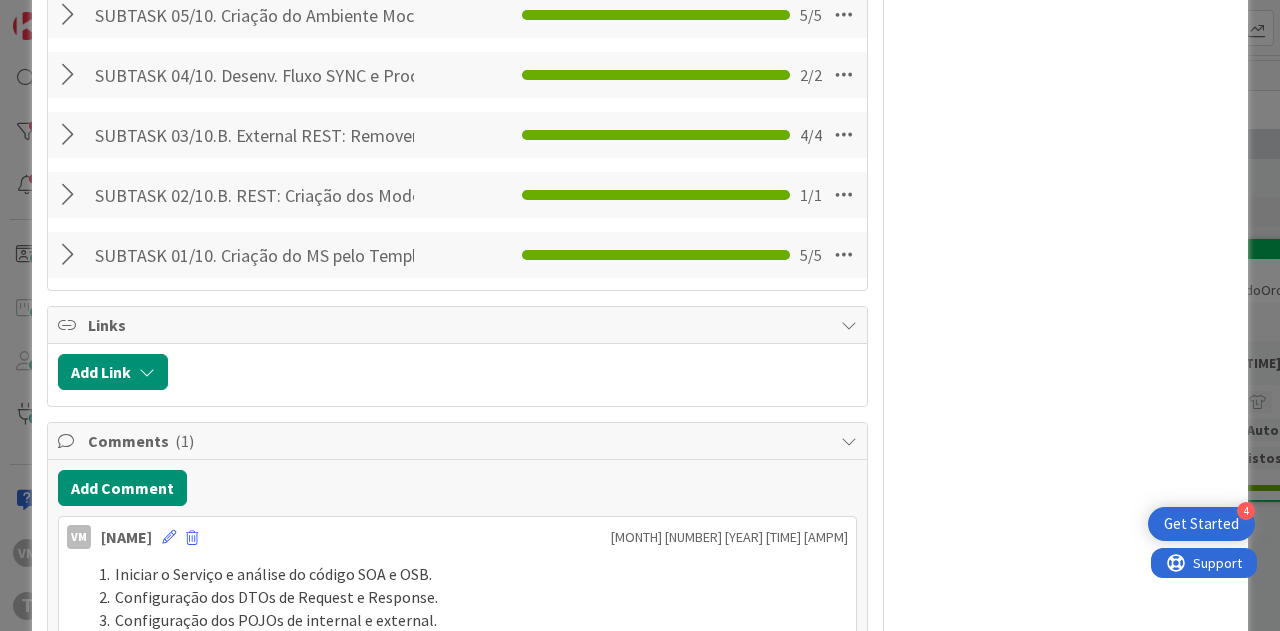 scroll, scrollTop: 2580, scrollLeft: 0, axis: vertical 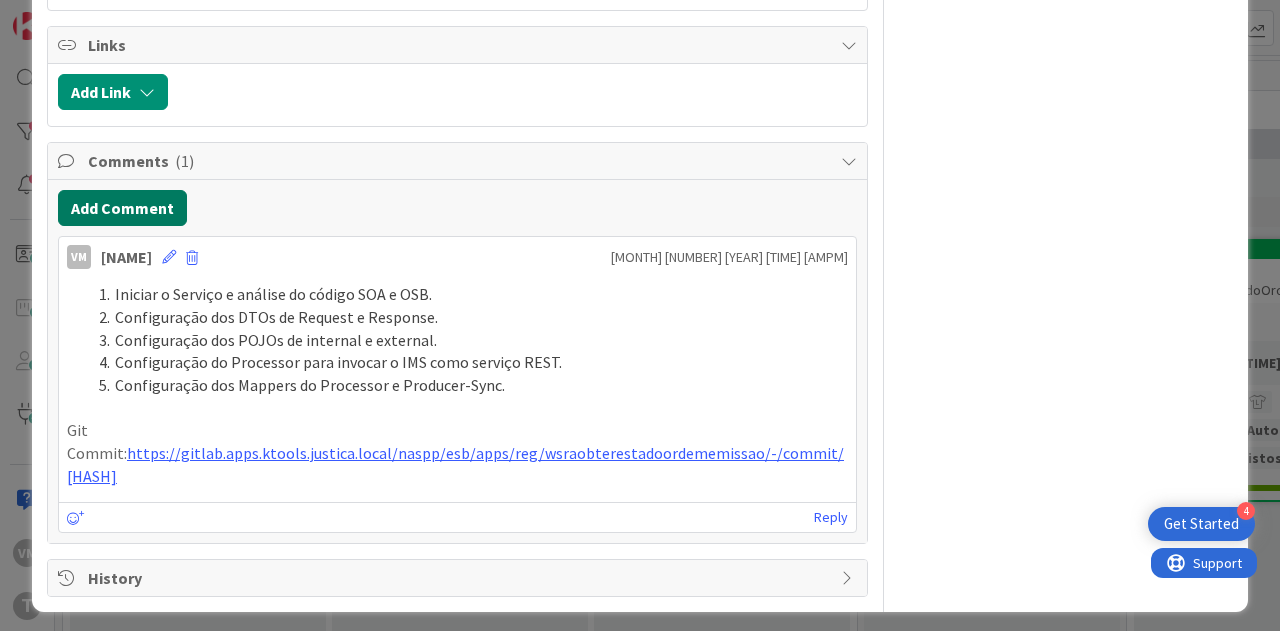 click on "Add Comment" at bounding box center [122, 208] 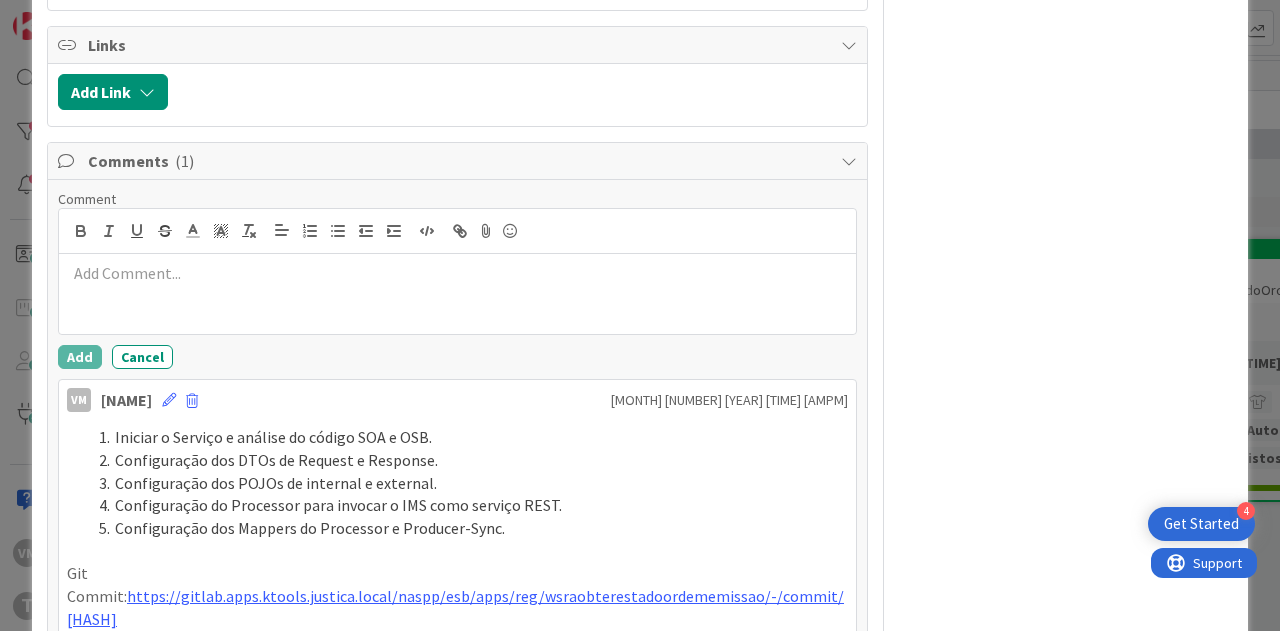 click at bounding box center [457, 273] 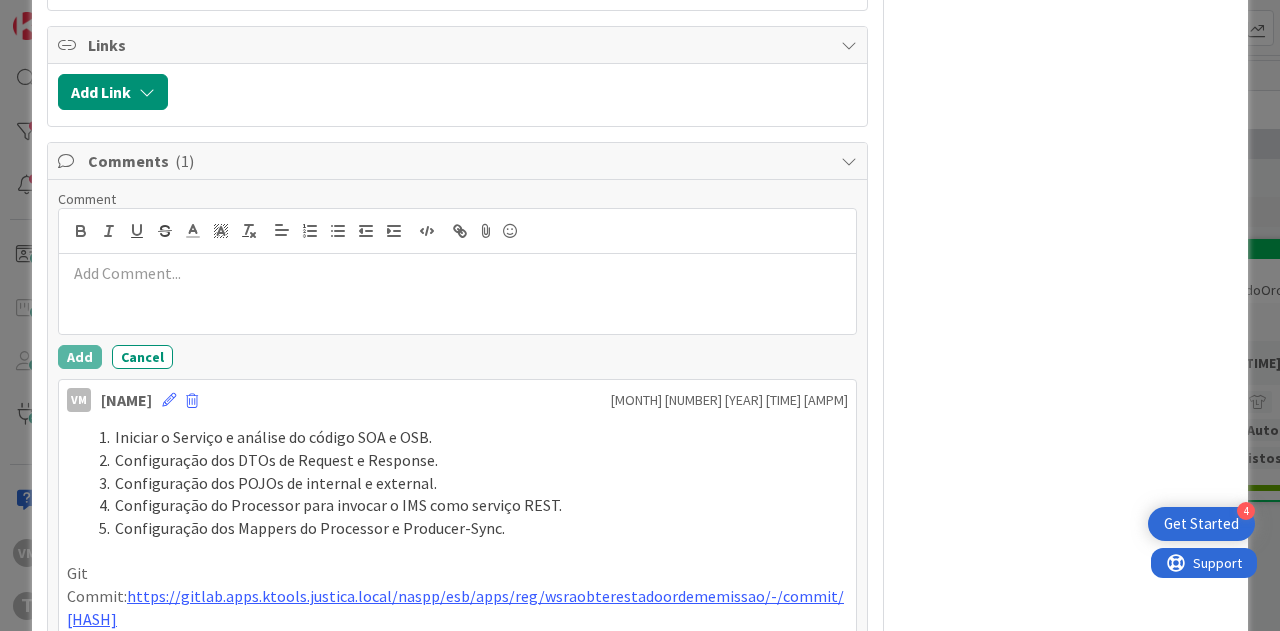 type on "x" 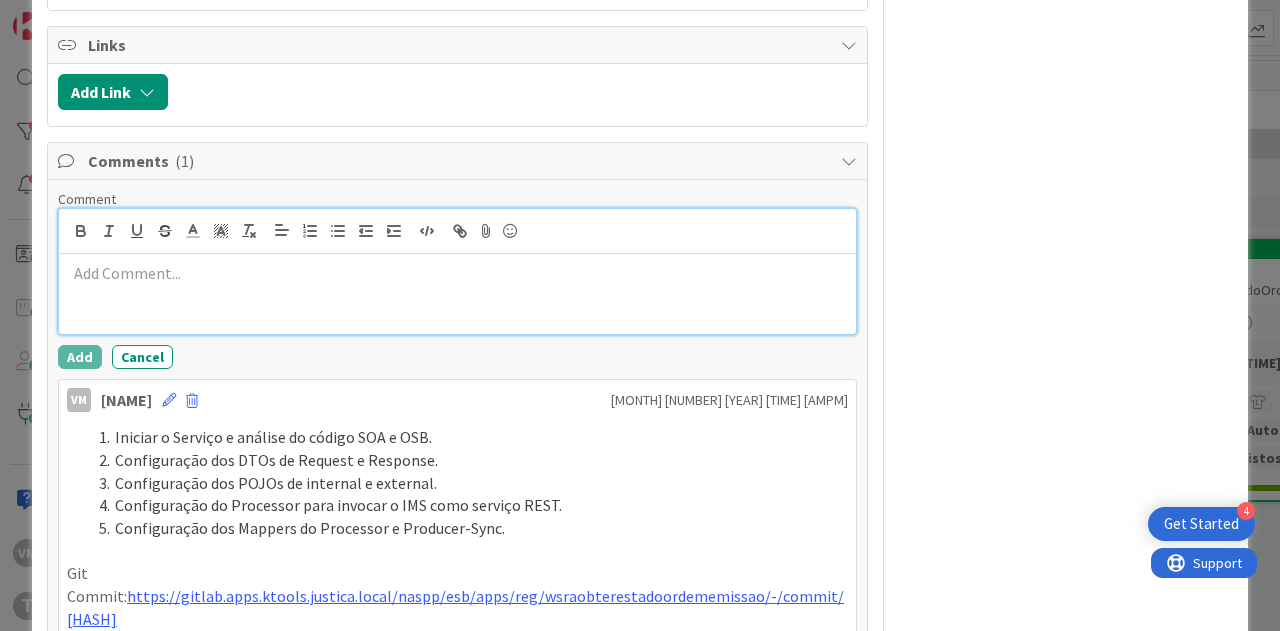 click at bounding box center (457, 294) 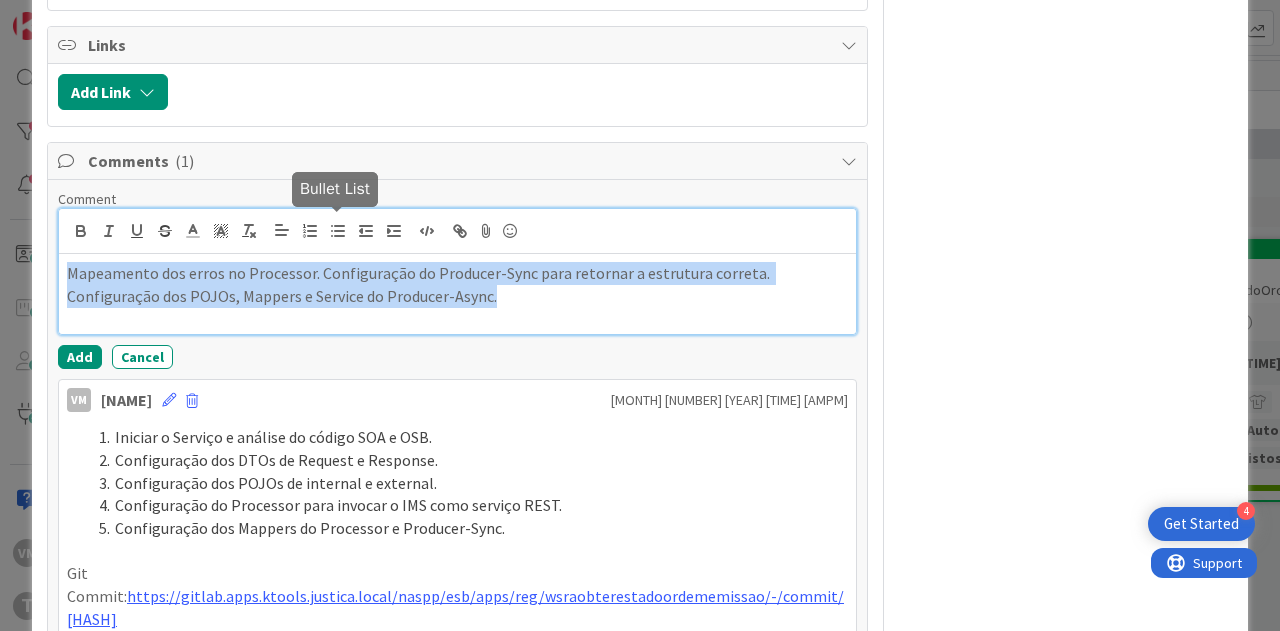 click at bounding box center [338, 231] 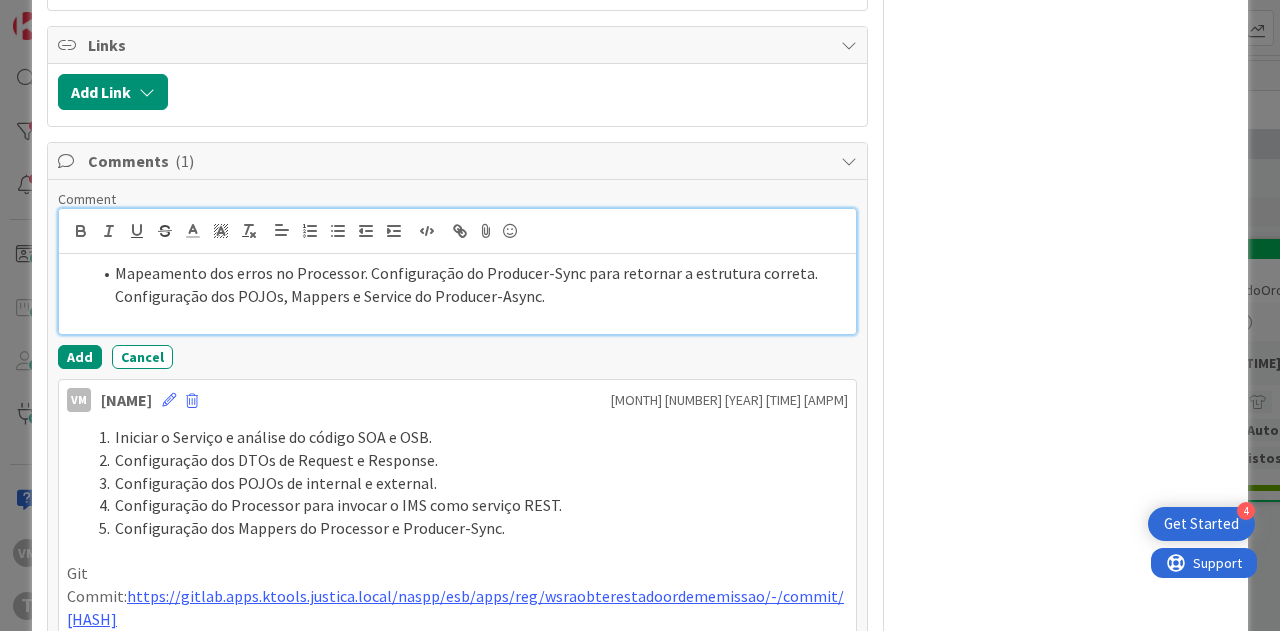 click on "Mapeamento dos erros no Processor. Configuração do Producer-Sync para retornar a estrutura correta. Configuração dos POJOs, Mappers e Service do Producer-Async." at bounding box center [469, 284] 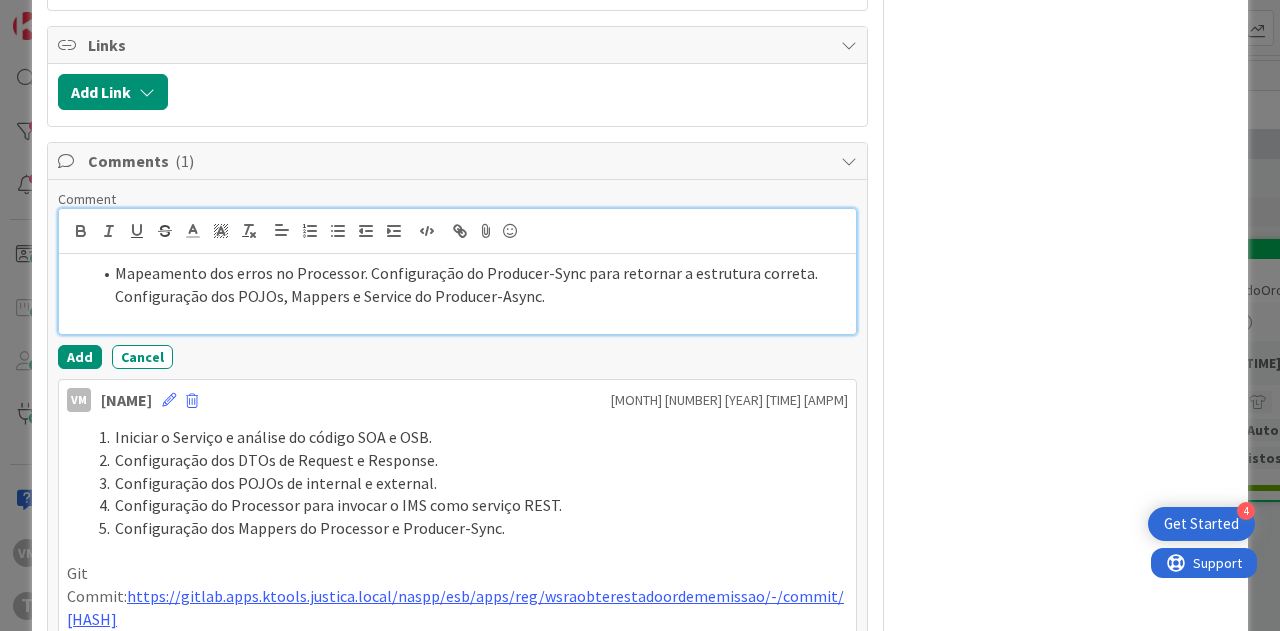type 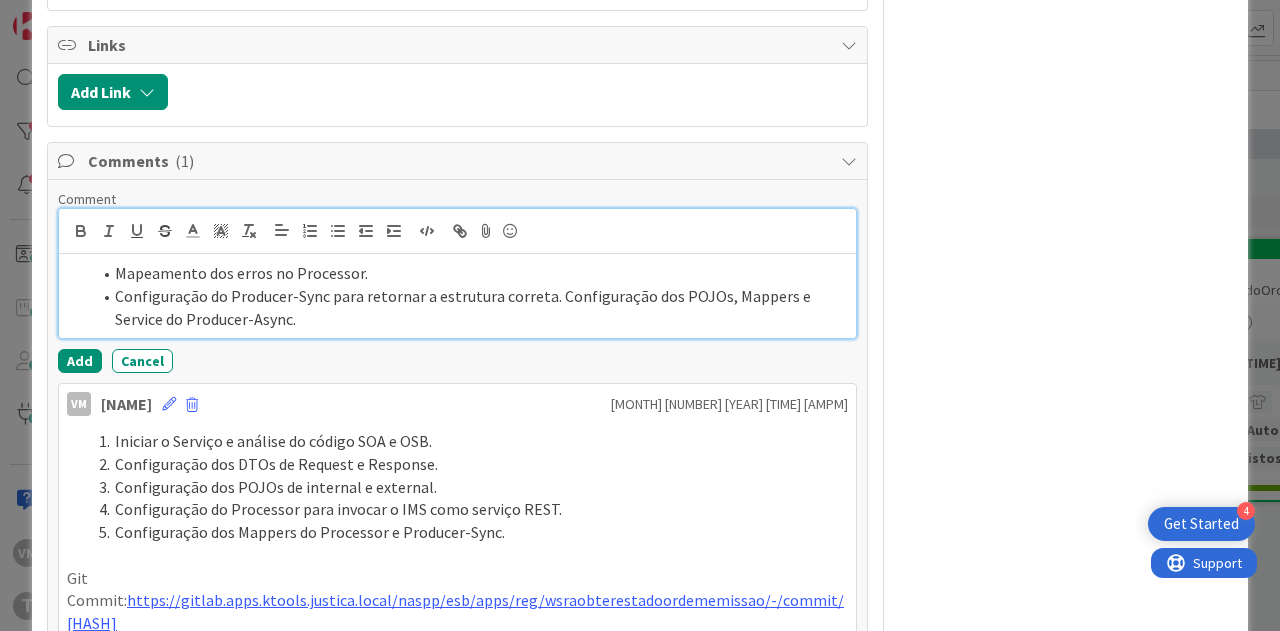 click on "Configuração do Producer-Sync para retornar a estrutura correta. Configuração dos POJOs, Mappers e Service do Producer-Async." at bounding box center [469, 307] 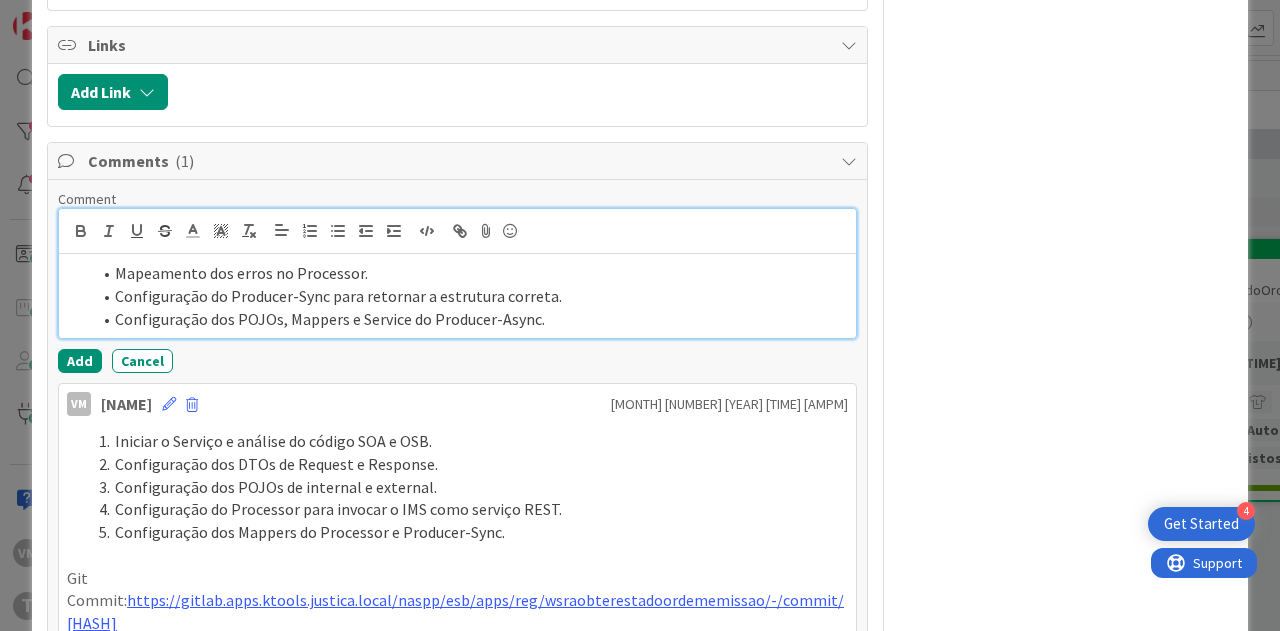 click on "Configuração dos POJOs, Mappers e Service do Producer-Async." at bounding box center [469, 319] 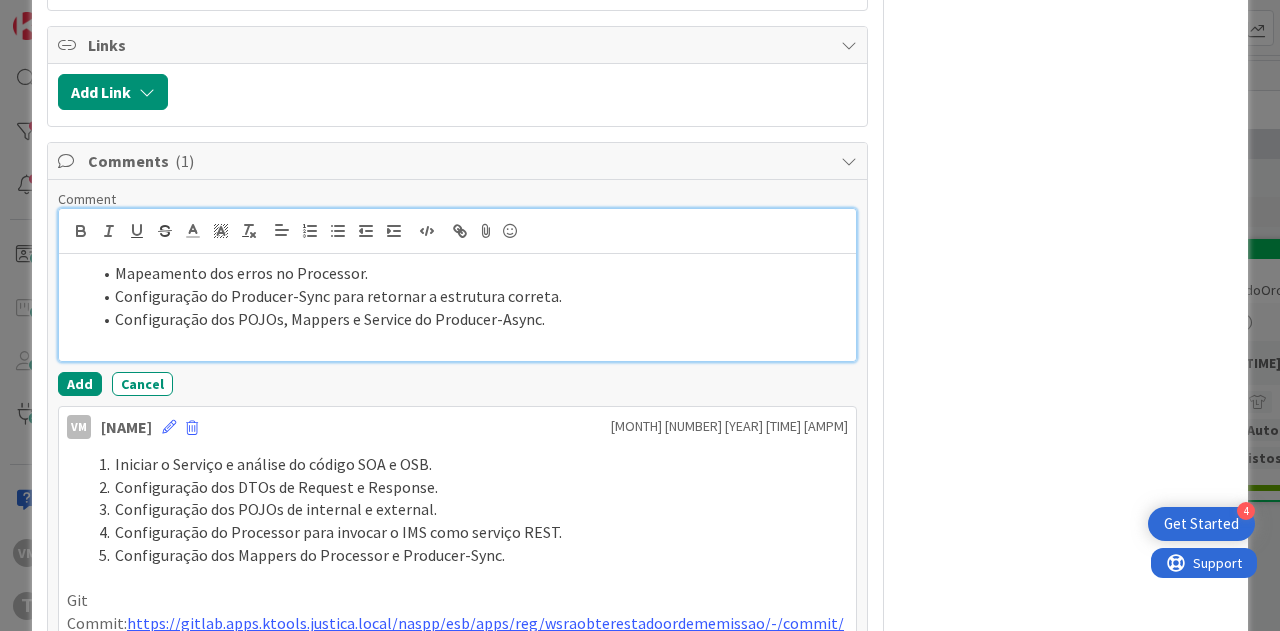 click at bounding box center (457, 341) 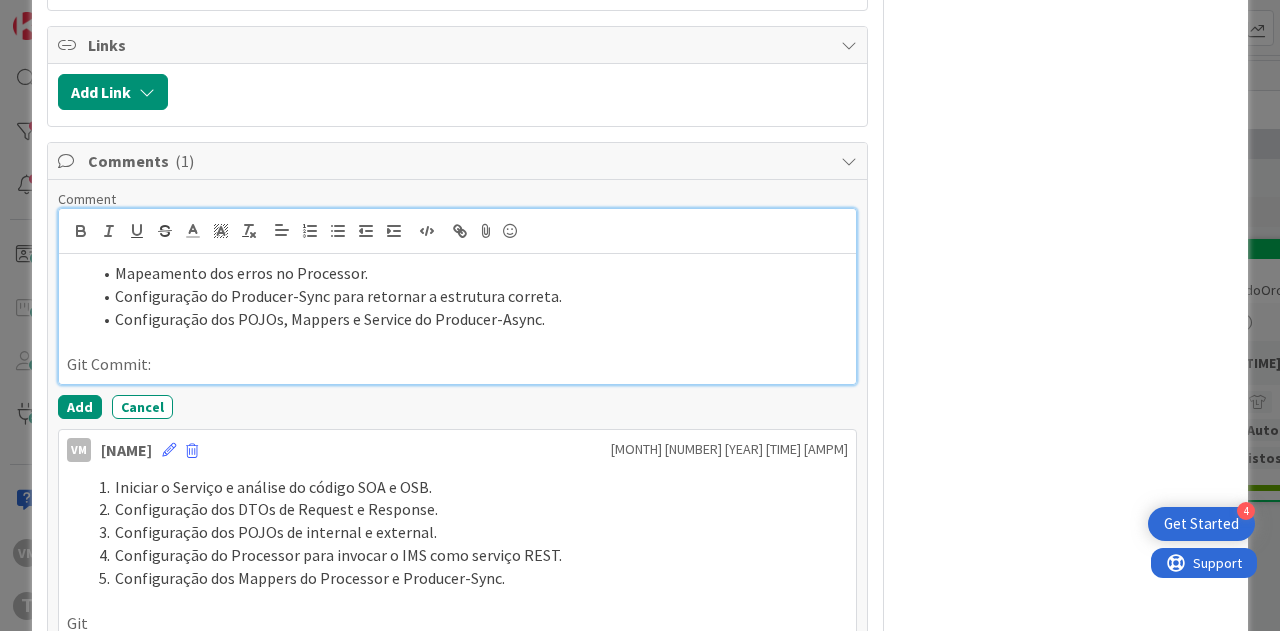 click on "Configuração do Producer-Sync para retornar a estrutura correta." at bounding box center [469, 296] 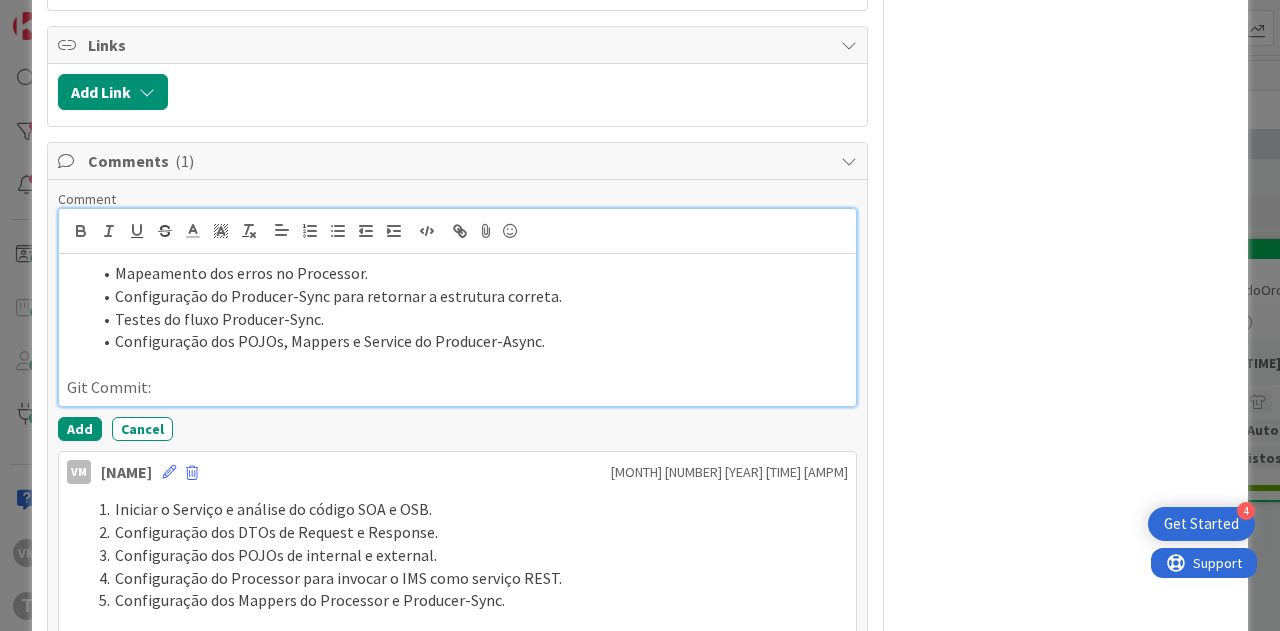 click on "Git Commit:" at bounding box center (457, 387) 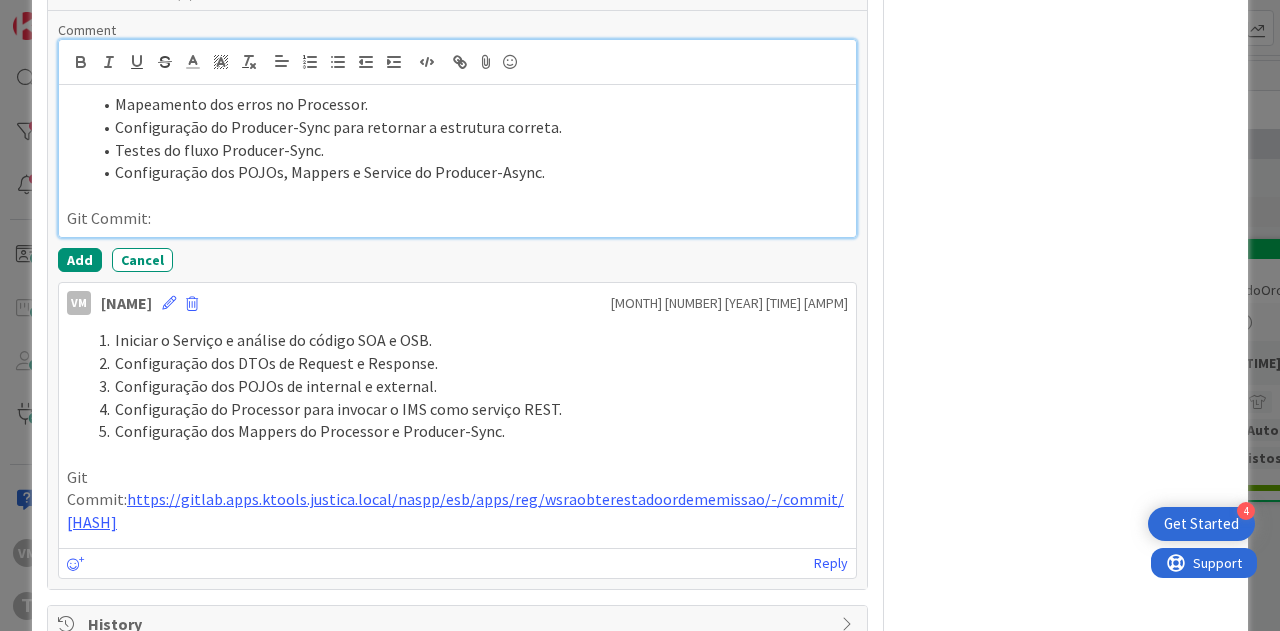 scroll, scrollTop: 2780, scrollLeft: 0, axis: vertical 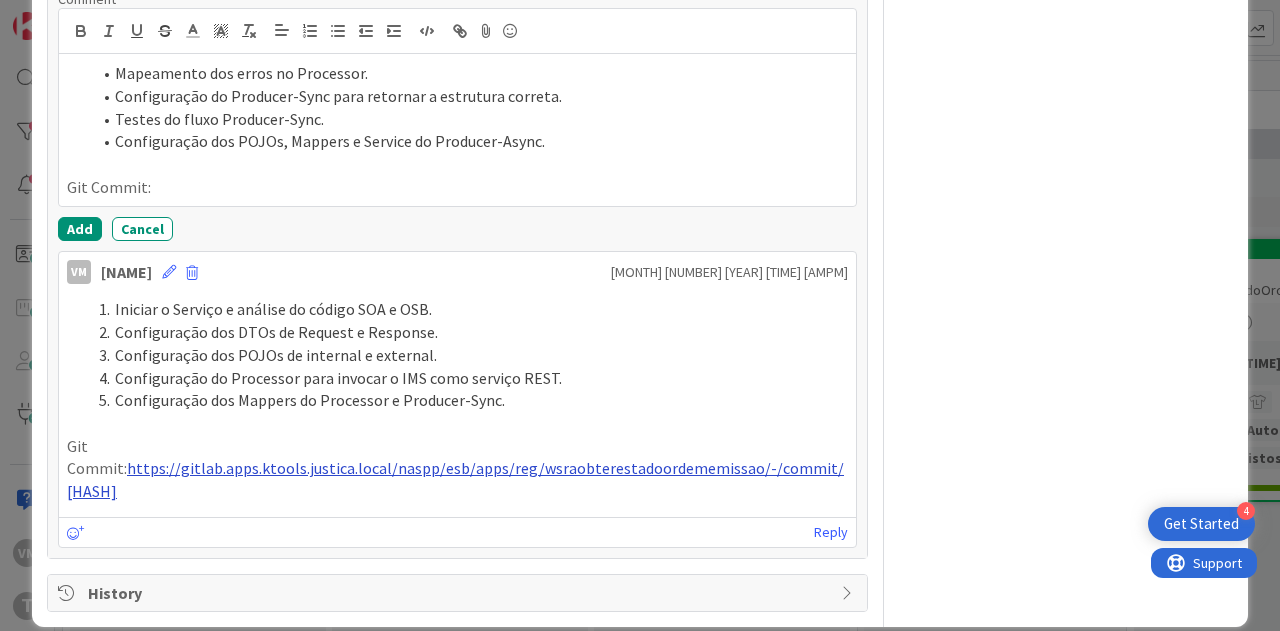 drag, startPoint x: 326, startPoint y: 485, endPoint x: 66, endPoint y: 465, distance: 260.7681 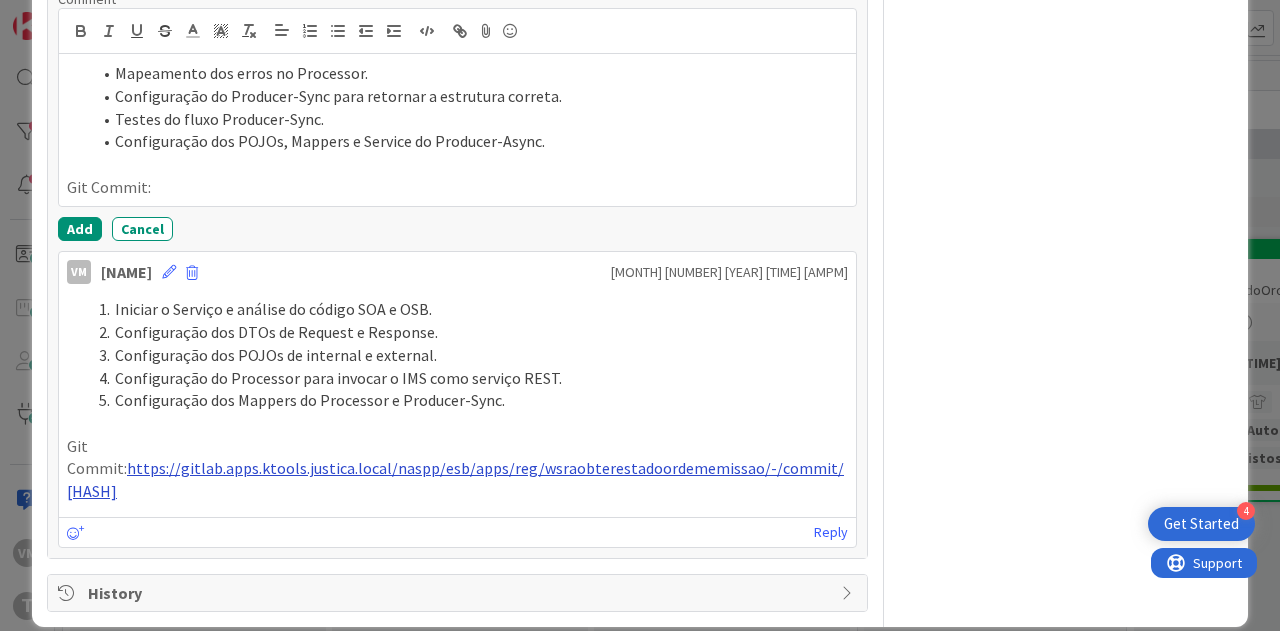 click on "Git Commit: https://gitlab.apps.ktools.justica.local/naspp/esb/apps/reg/wsraobterestadoordememissao/-/commit/[HASH]" at bounding box center [457, 469] 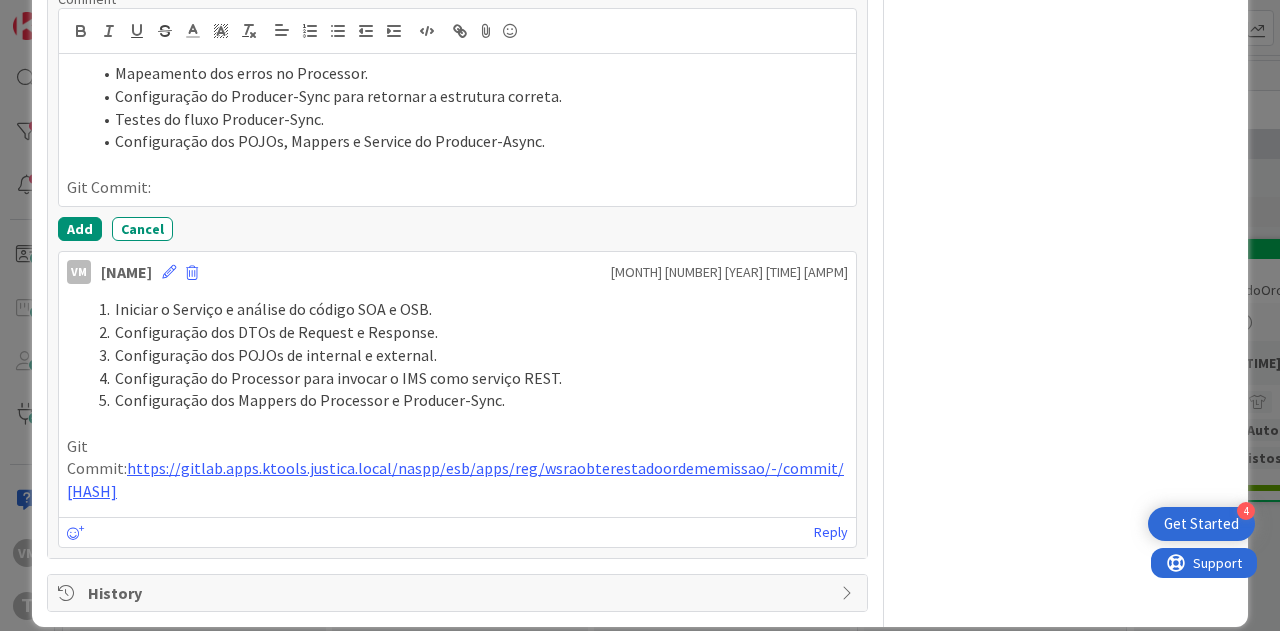 click on "Configuração dos Mappers do Processor e Producer-Sync." at bounding box center [469, 400] 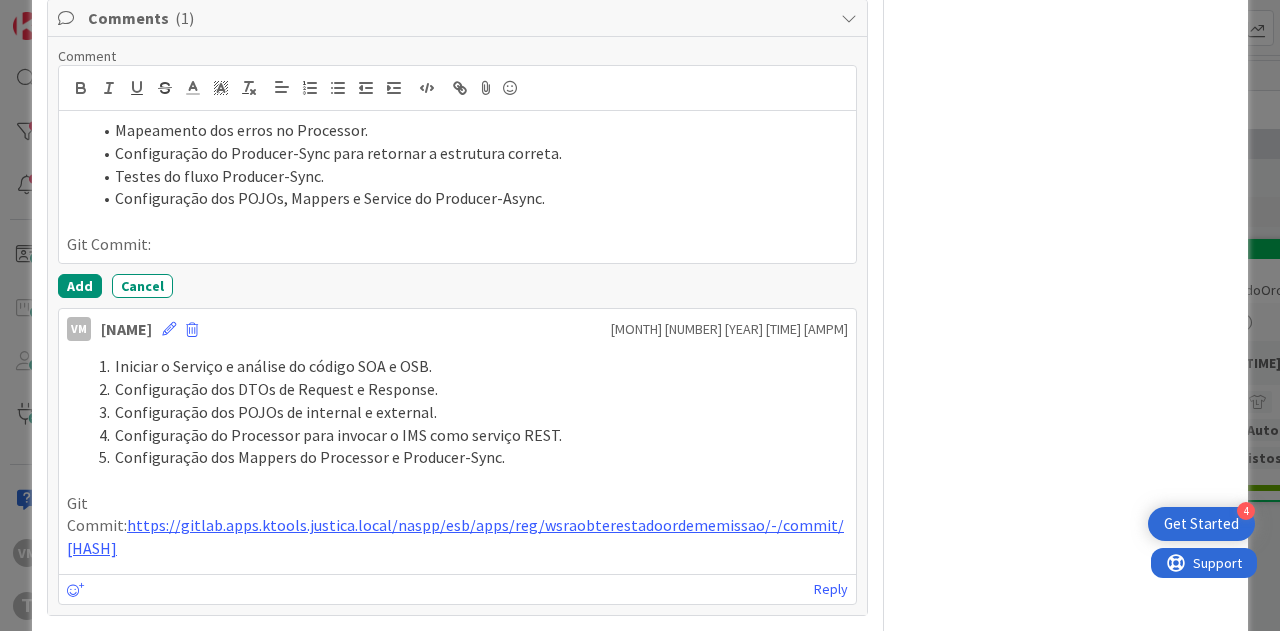 scroll, scrollTop: 2680, scrollLeft: 0, axis: vertical 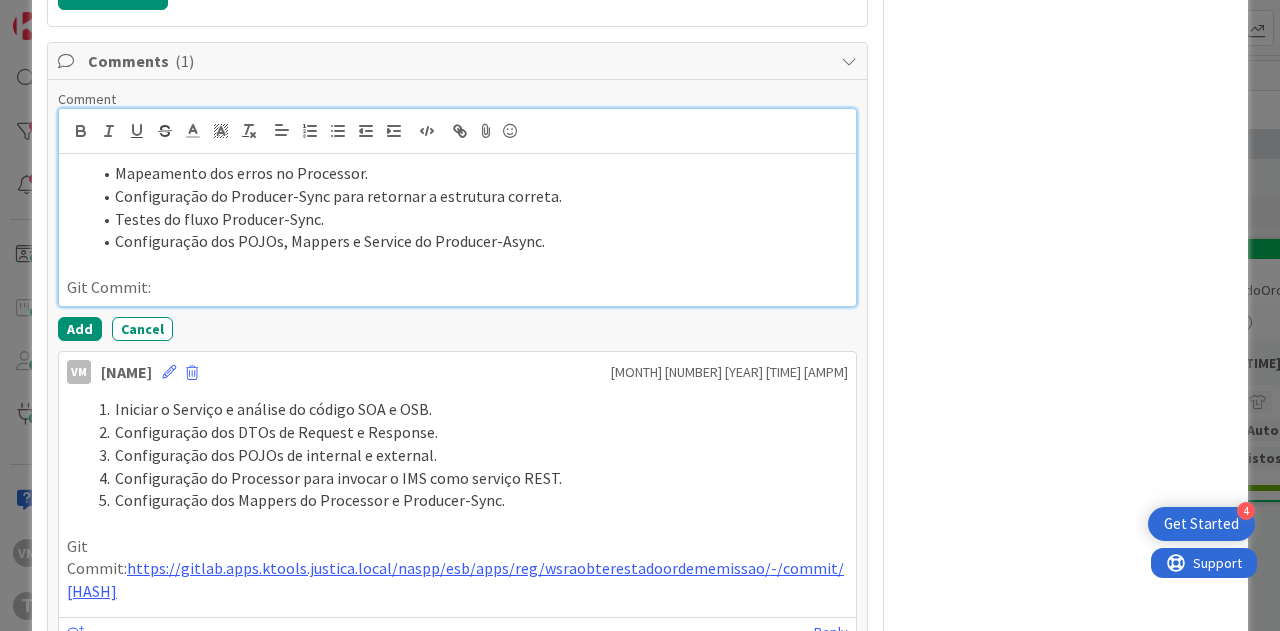 click on "Git Commit:" at bounding box center (457, 287) 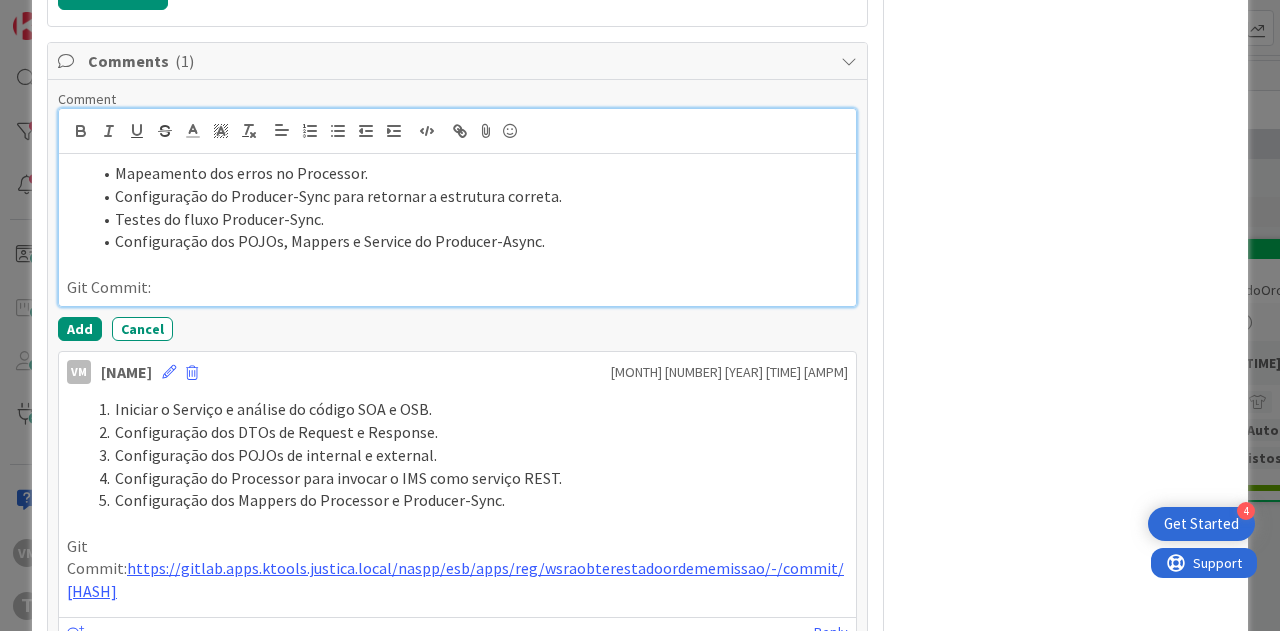 click on "Git Commit:" at bounding box center (457, 287) 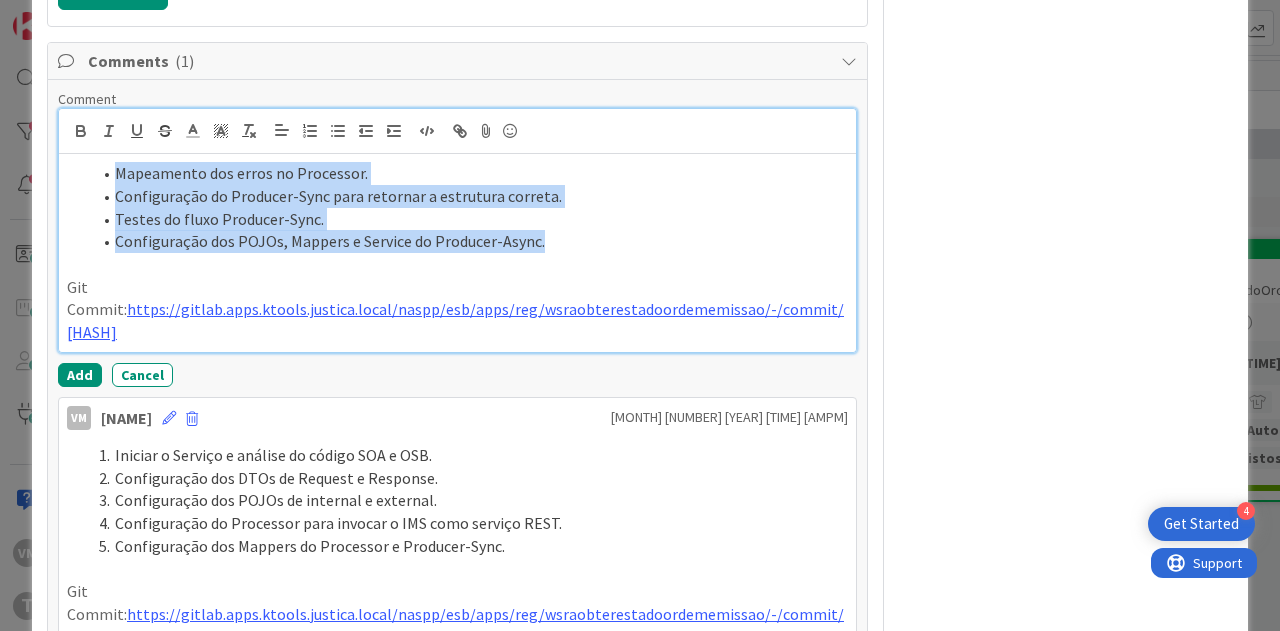 drag, startPoint x: 540, startPoint y: 235, endPoint x: 95, endPoint y: 159, distance: 451.44324 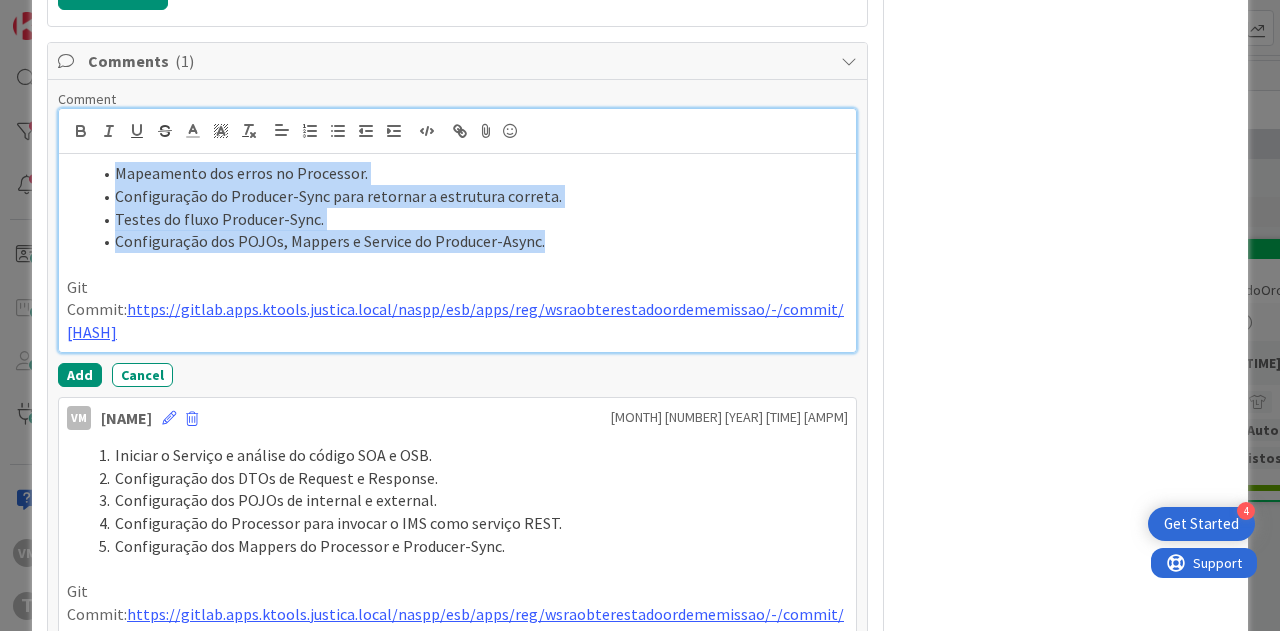 click on "Mapeamento dos erros no Processor. Configuração do Producer-Sync para retornar a estrutura correta. Testes do fluxo Producer-Sync. Configuração dos POJOs, Mappers e Service do Producer-Async." at bounding box center [457, 207] 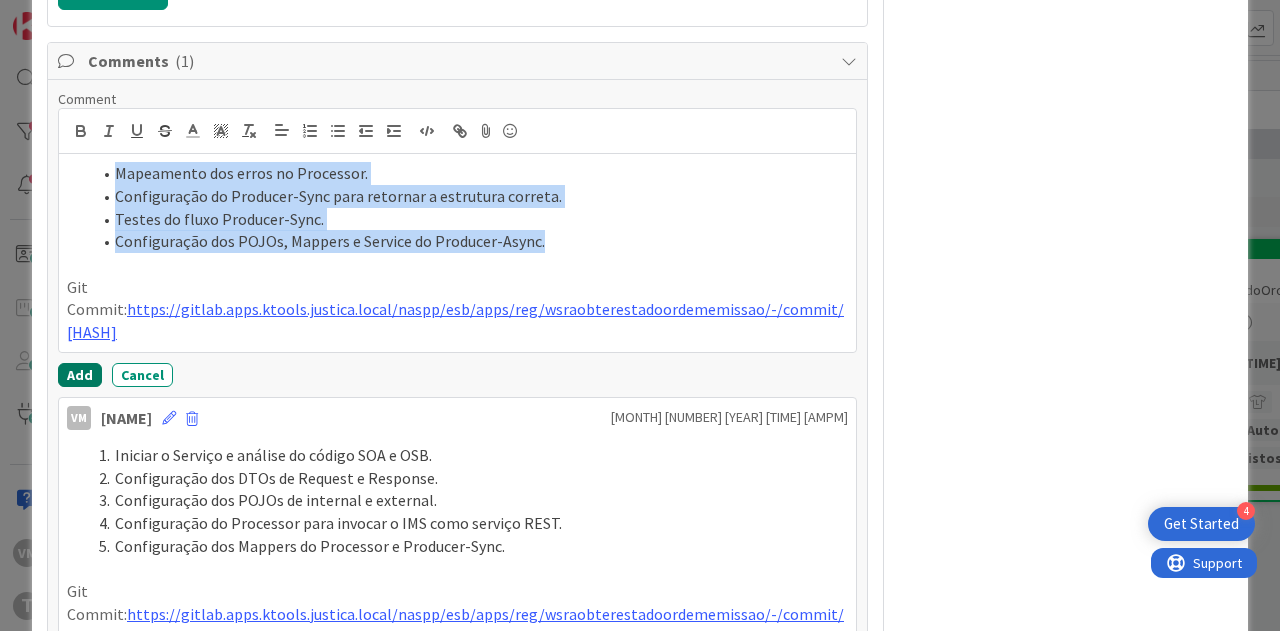 click on "Add" at bounding box center (80, 375) 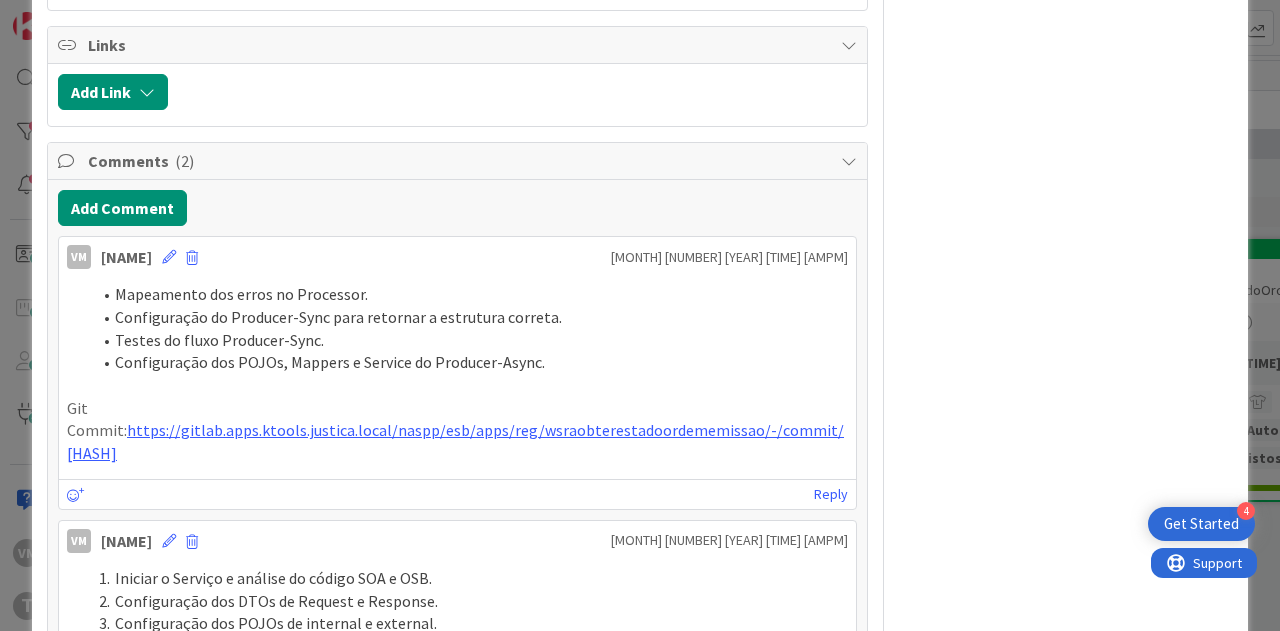 scroll, scrollTop: 2680, scrollLeft: 0, axis: vertical 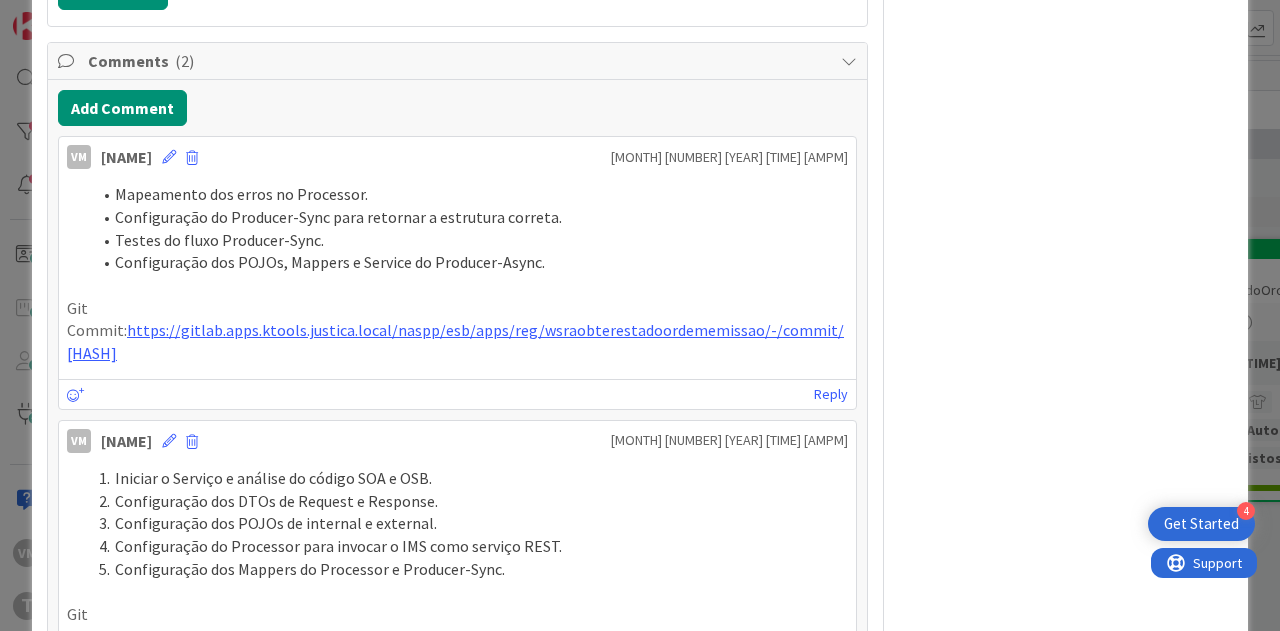 type on "x" 